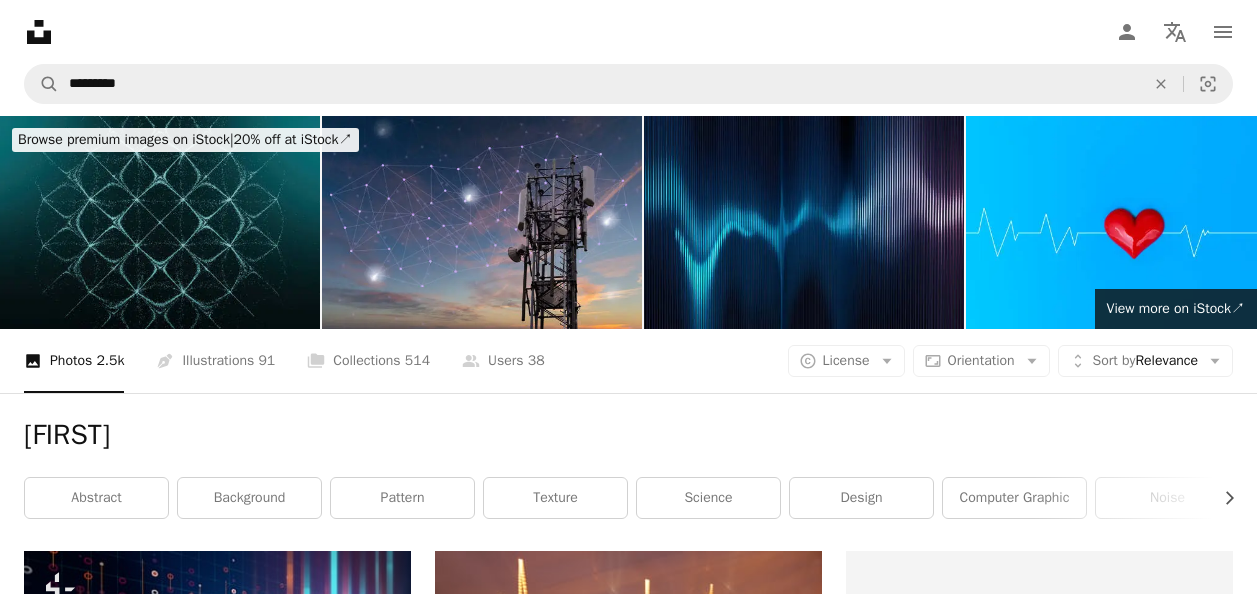 scroll, scrollTop: 21168, scrollLeft: 0, axis: vertical 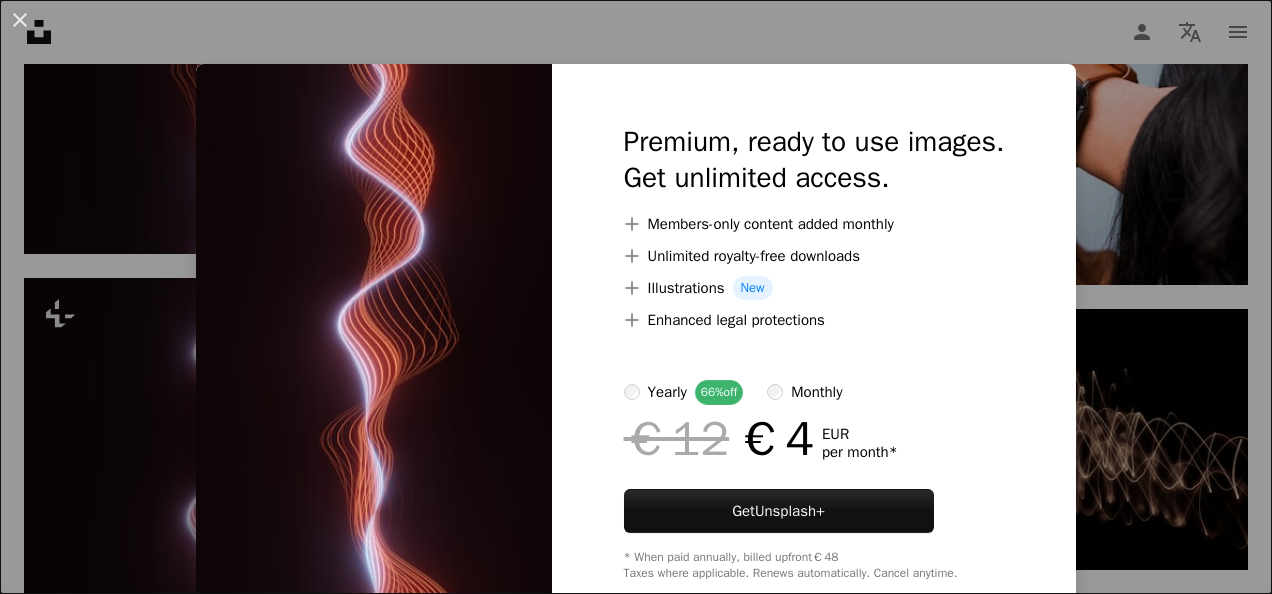 click on "An X shape Premium, ready to use images. Get unlimited access. A plus sign Members-only content added monthly A plus sign Unlimited royalty-free downloads A plus sign Illustrations  New A plus sign Enhanced legal protections yearly 66%  off monthly €12   €4 EUR per month * Get  Unsplash+ * When paid annually, billed upfront  €48 Taxes where applicable. Renews automatically. Cancel anytime." at bounding box center [636, 297] 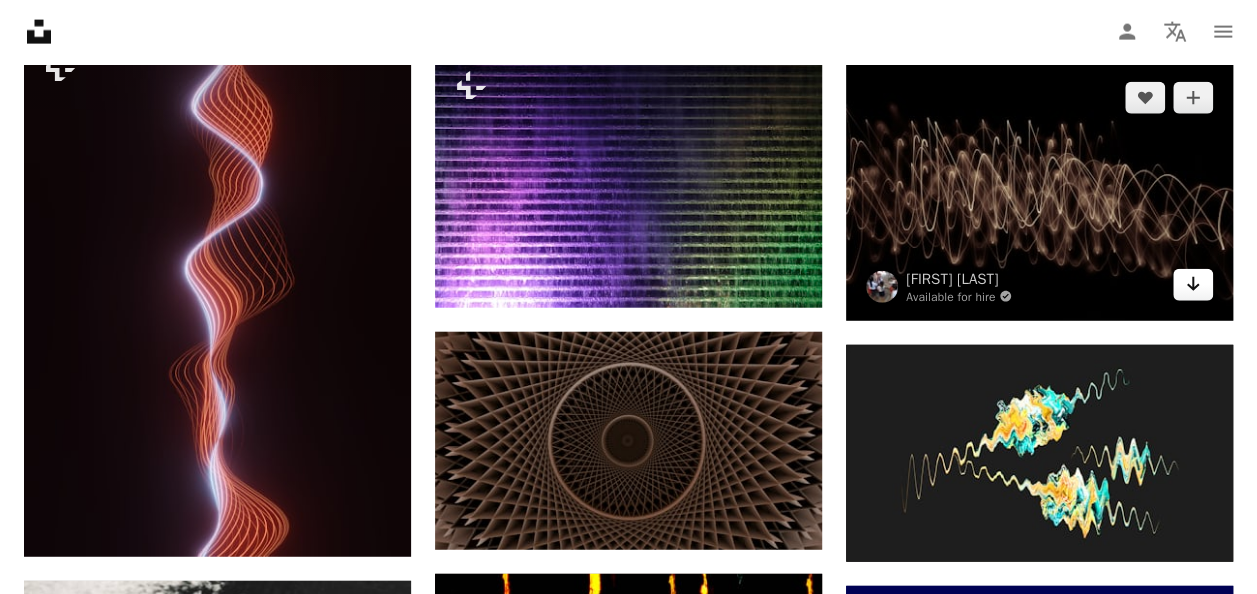 click on "Arrow pointing down" at bounding box center [1193, 285] 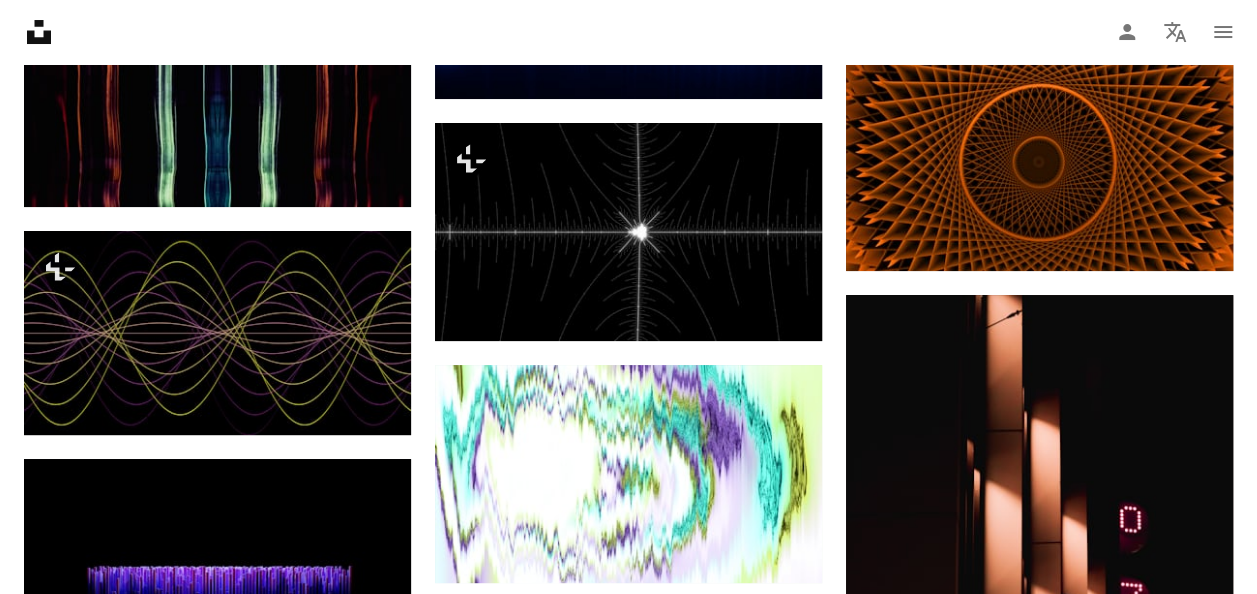 scroll, scrollTop: 22740, scrollLeft: 0, axis: vertical 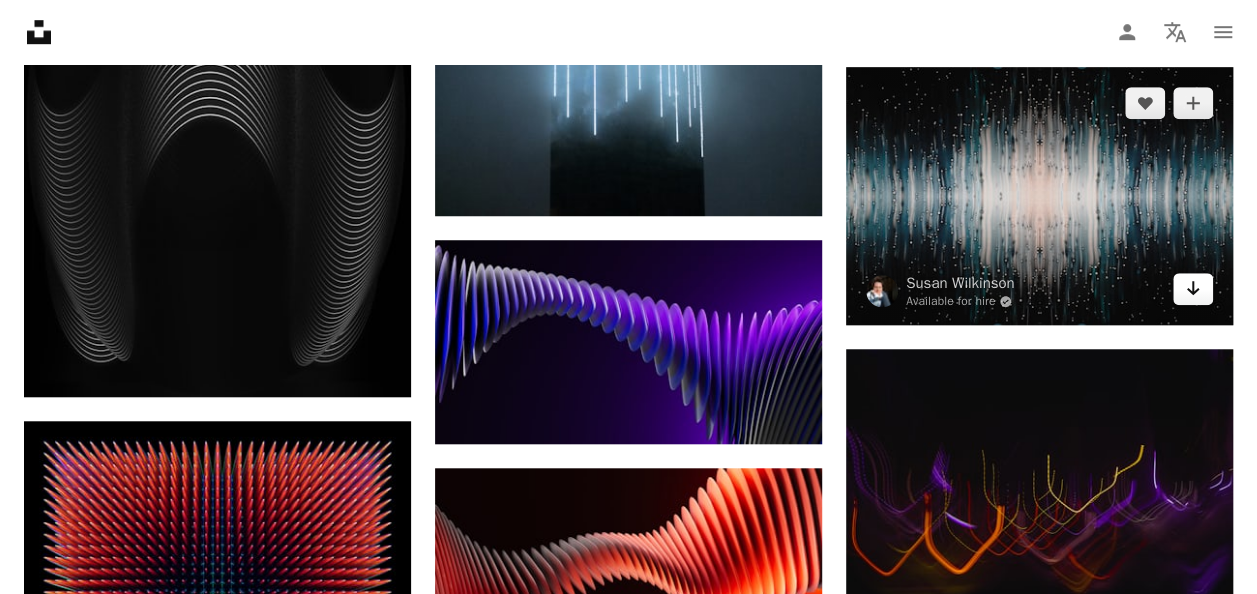 click on "Arrow pointing down" at bounding box center [1193, 289] 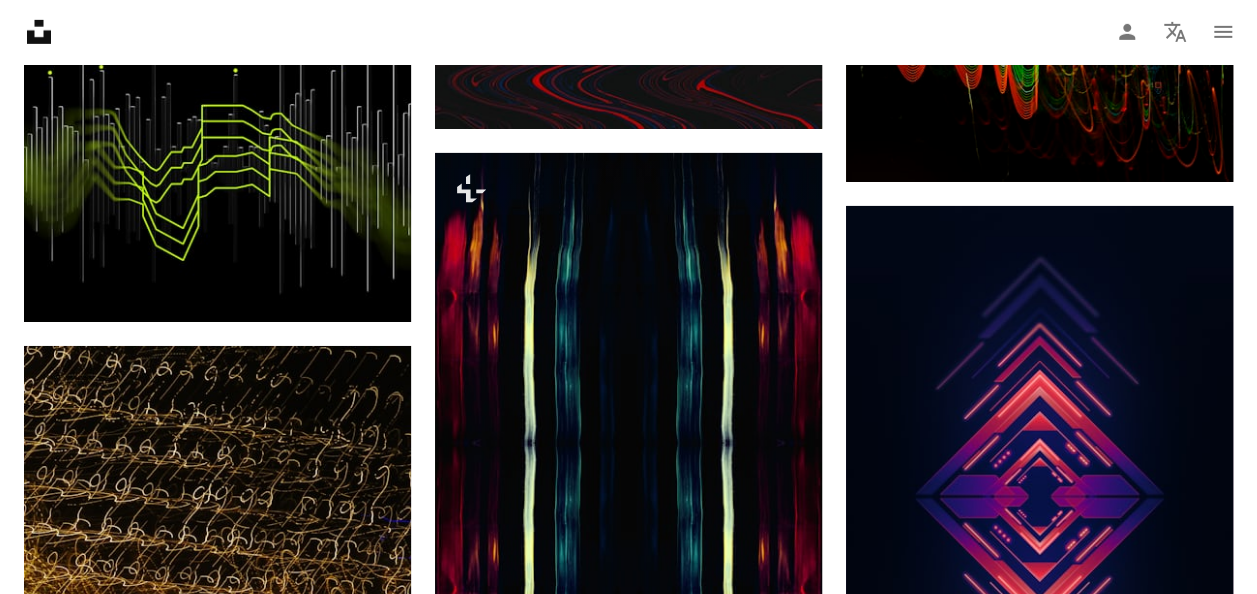 scroll, scrollTop: 48644, scrollLeft: 0, axis: vertical 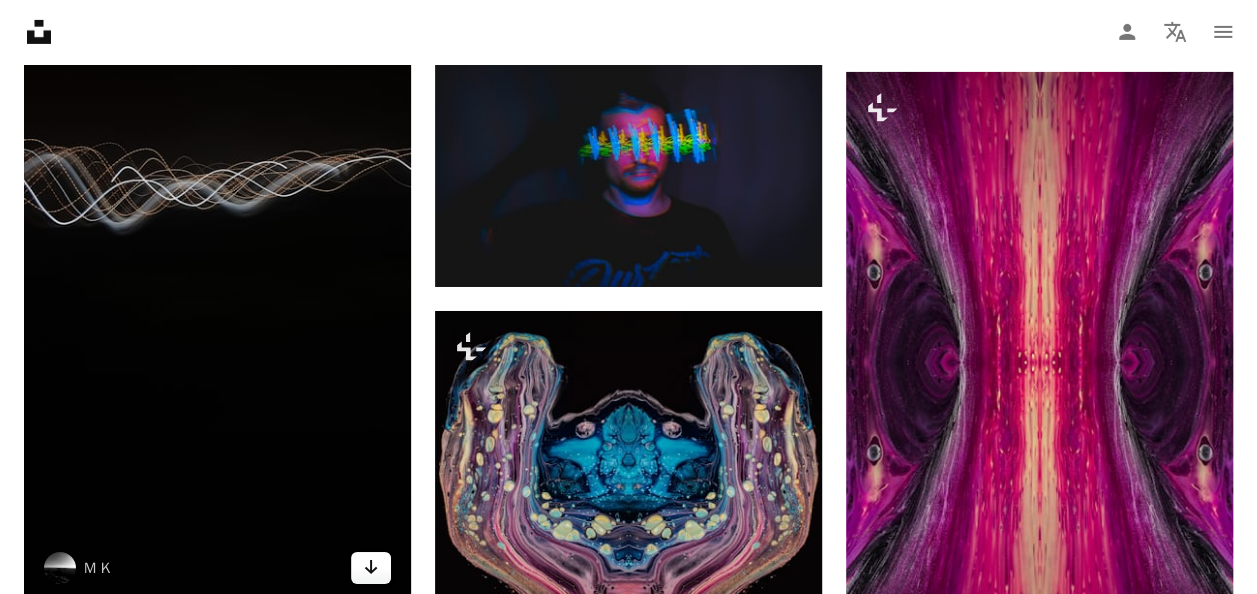 click 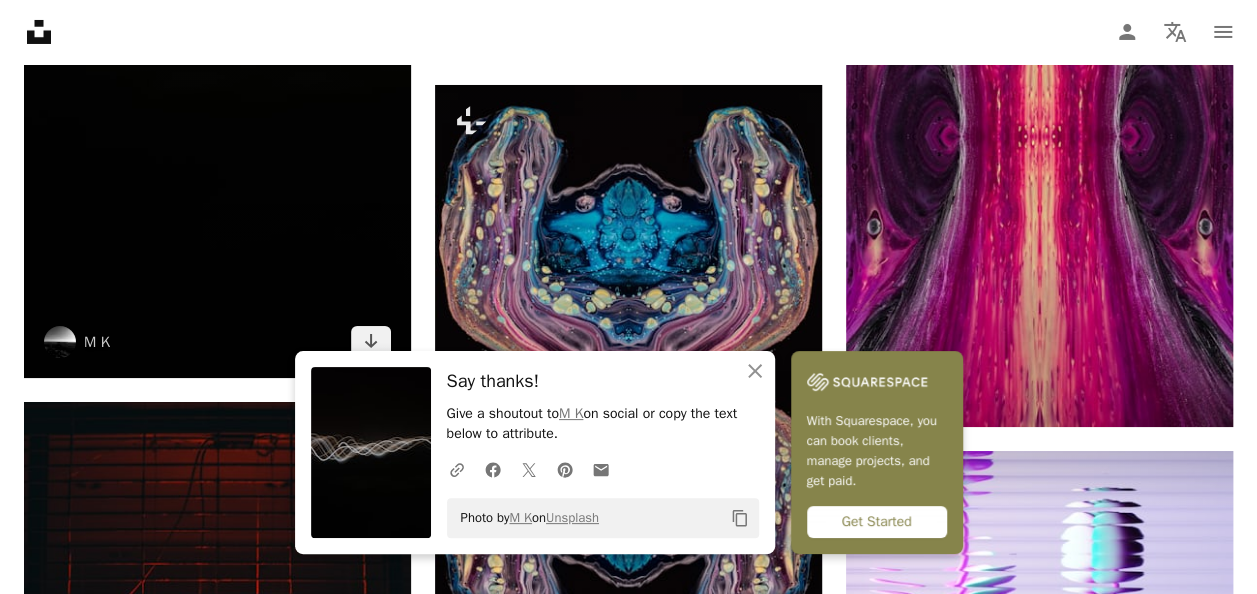 scroll, scrollTop: 56502, scrollLeft: 0, axis: vertical 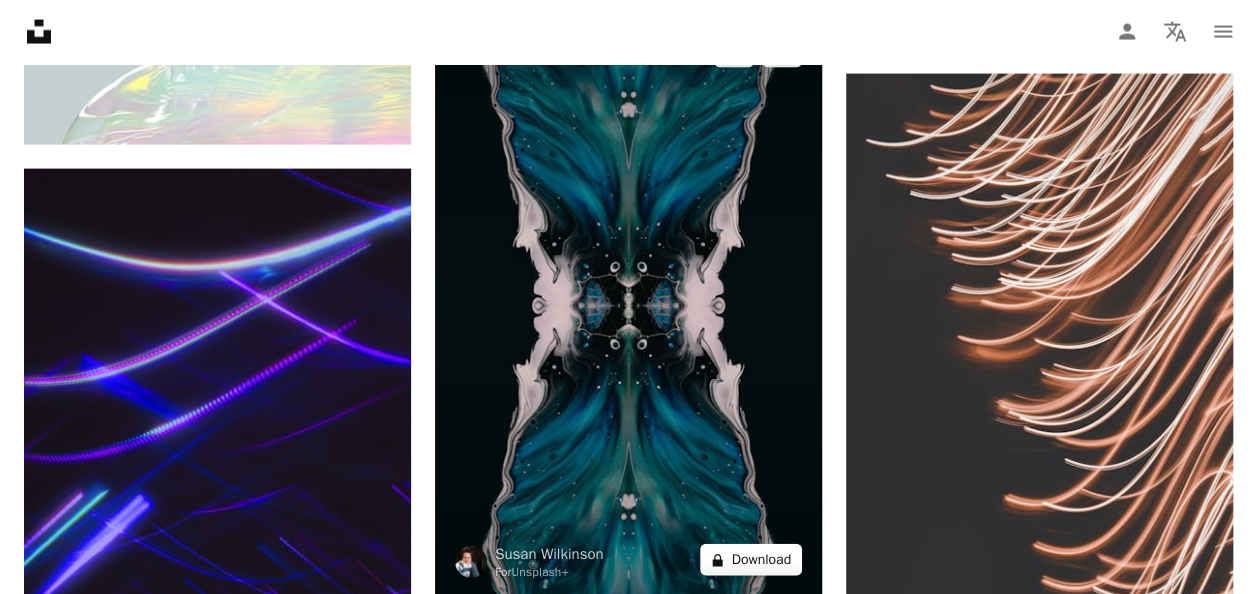 click on "A lock Download" at bounding box center [751, 560] 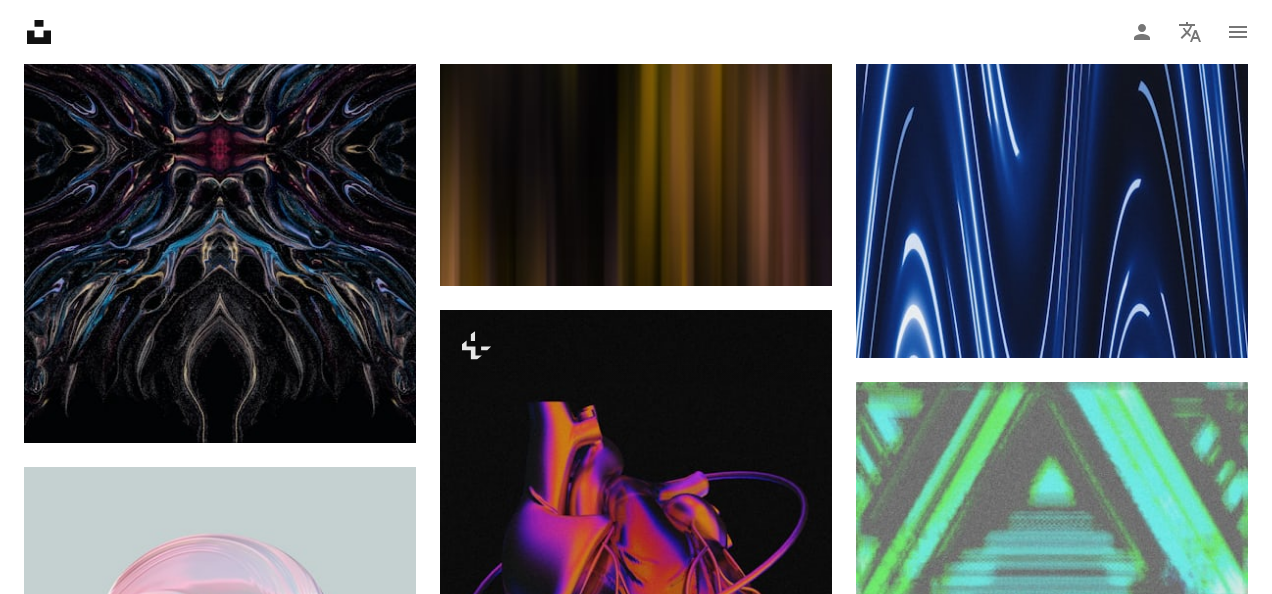 click on "Premium, ready to use images. Get unlimited access. A plus sign Members-only content added monthly A plus sign Unlimited royalty-free downloads A plus sign Illustrations  New A plus sign Enhanced legal protections yearly 66%  off monthly €12   €4 EUR per month * Get  Unsplash+ * When paid annually, billed upfront  €48 Taxes where applicable. Renews automatically. Cancel anytime." at bounding box center (814, 4420) 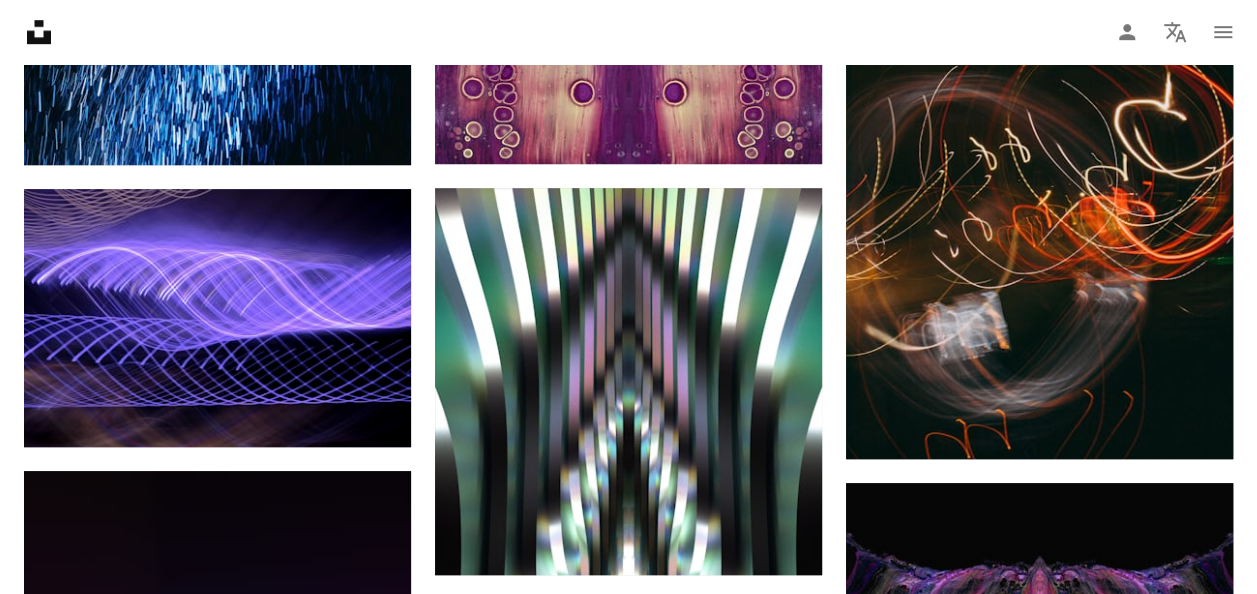 scroll, scrollTop: 91269, scrollLeft: 0, axis: vertical 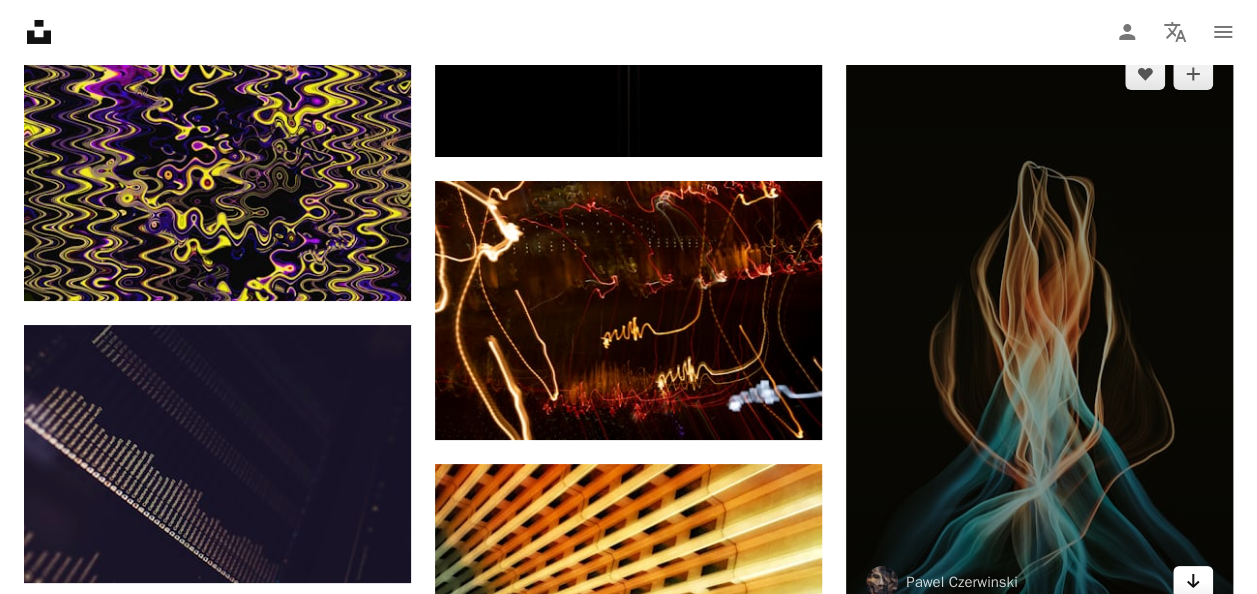 click on "Arrow pointing down" 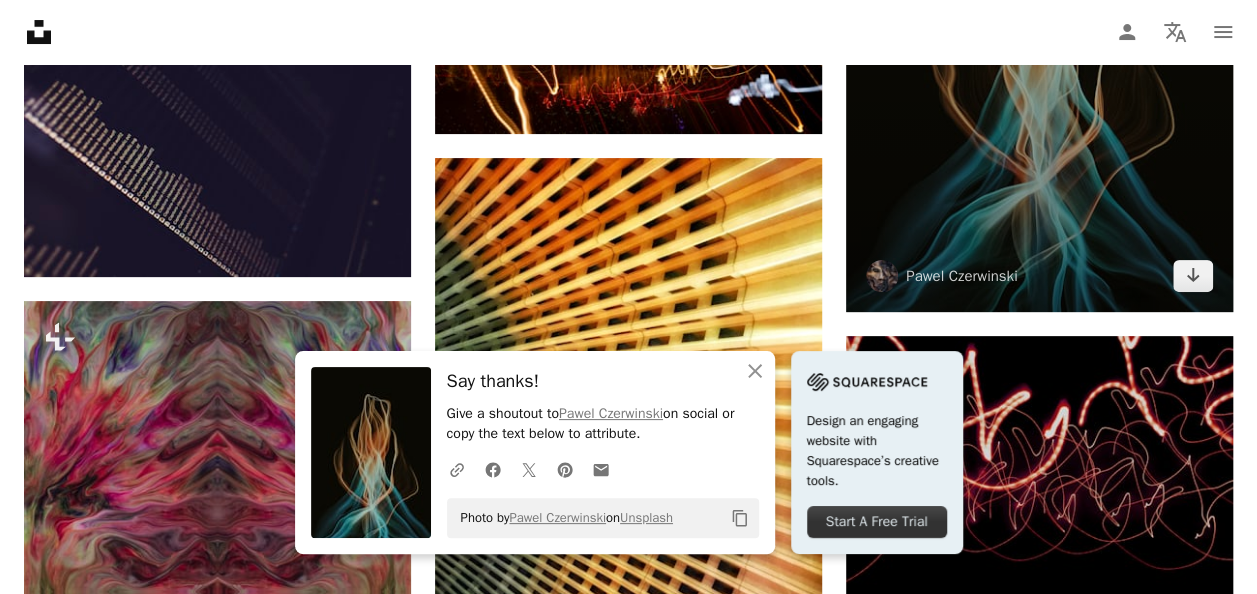 scroll, scrollTop: 94546, scrollLeft: 0, axis: vertical 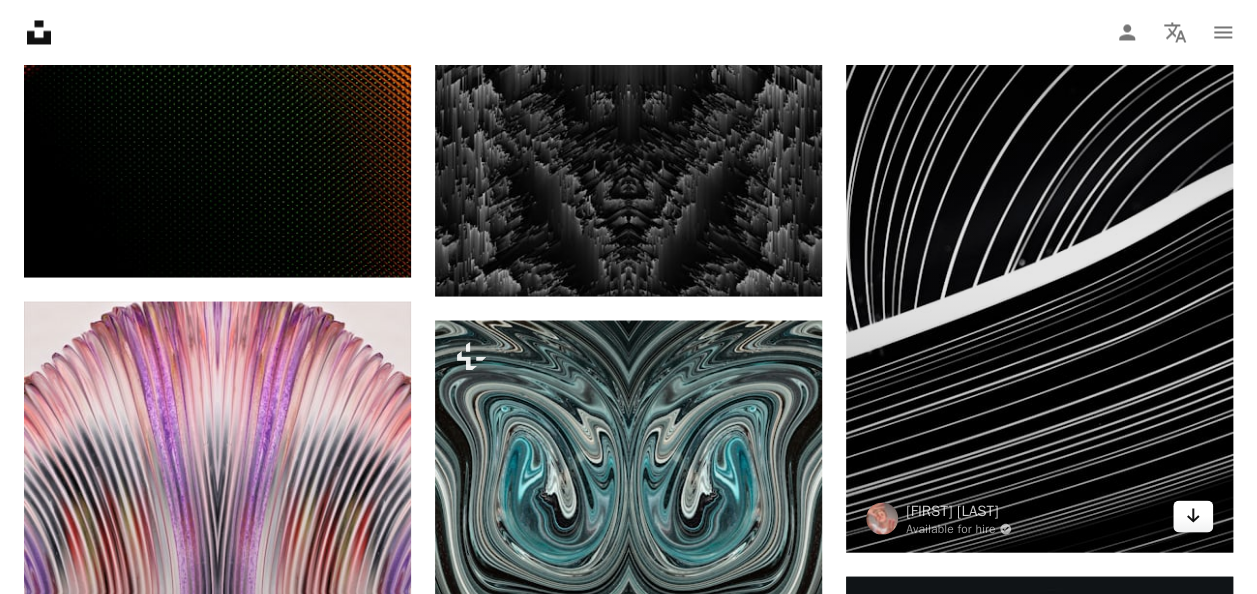 click on "Arrow pointing down" 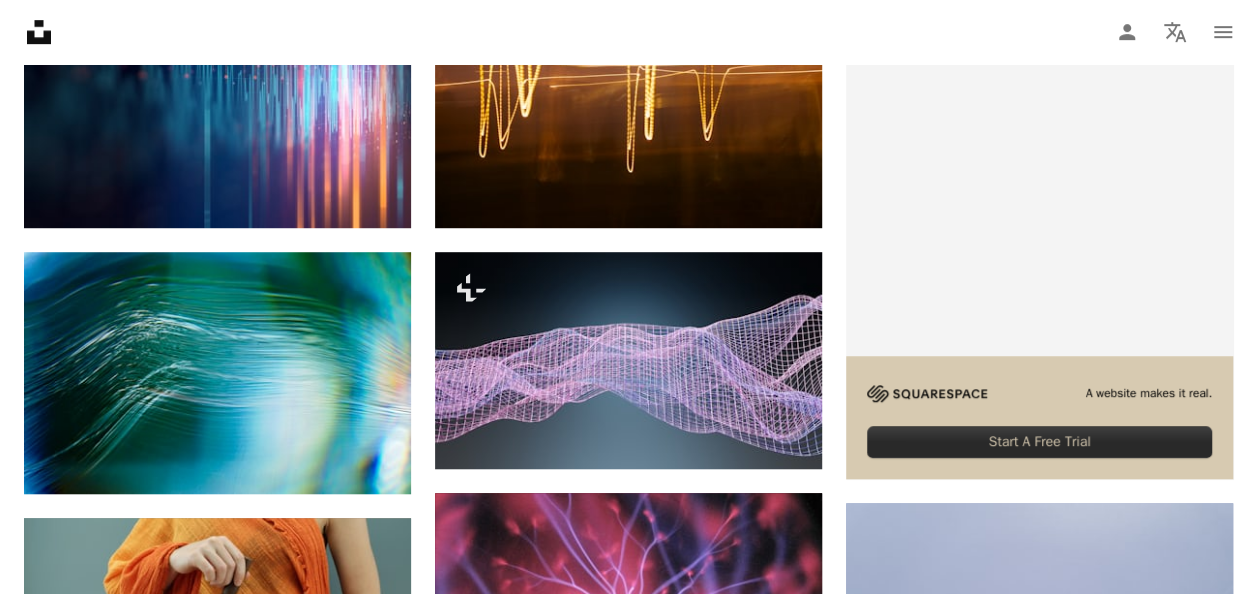 scroll, scrollTop: 0, scrollLeft: 0, axis: both 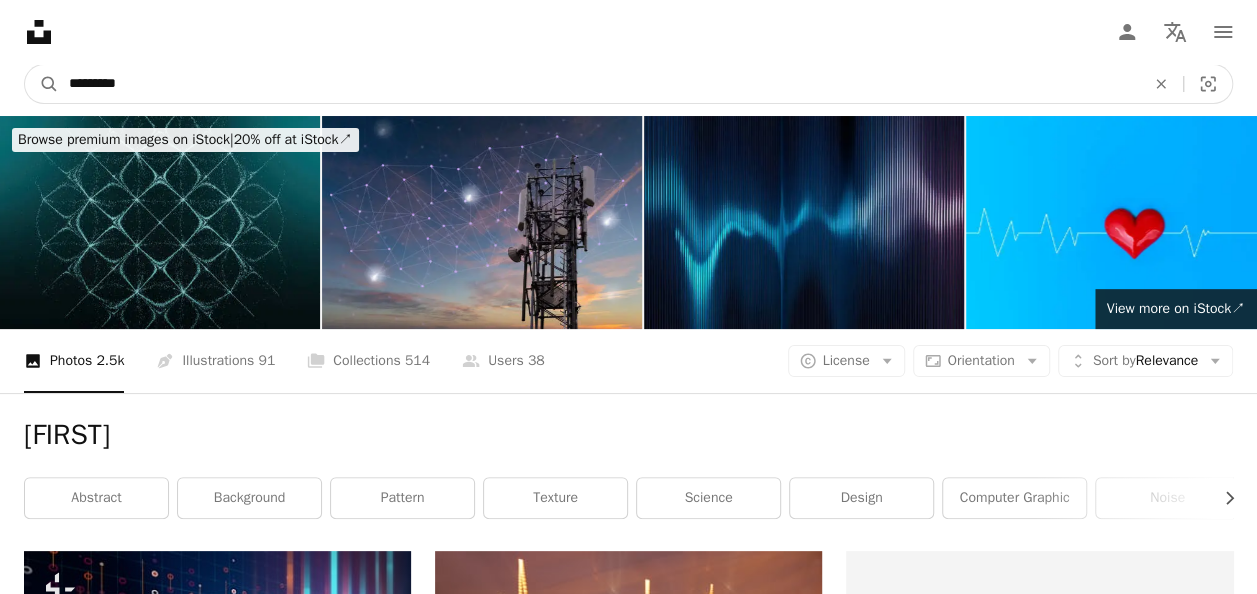 click on "*********" at bounding box center (599, 84) 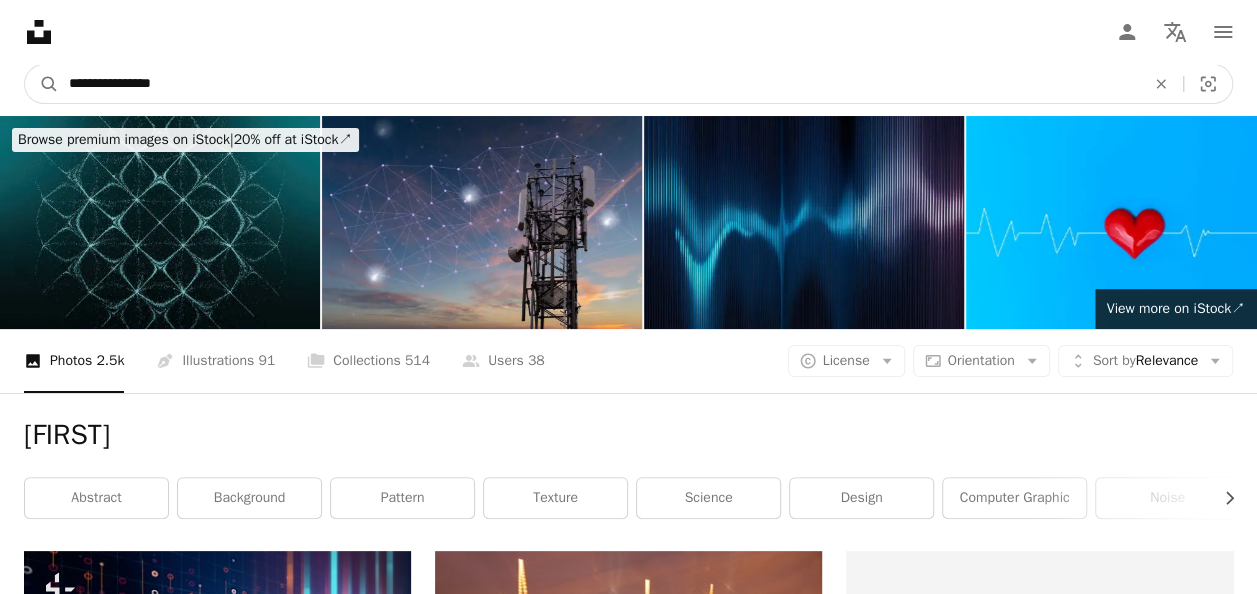 type on "**********" 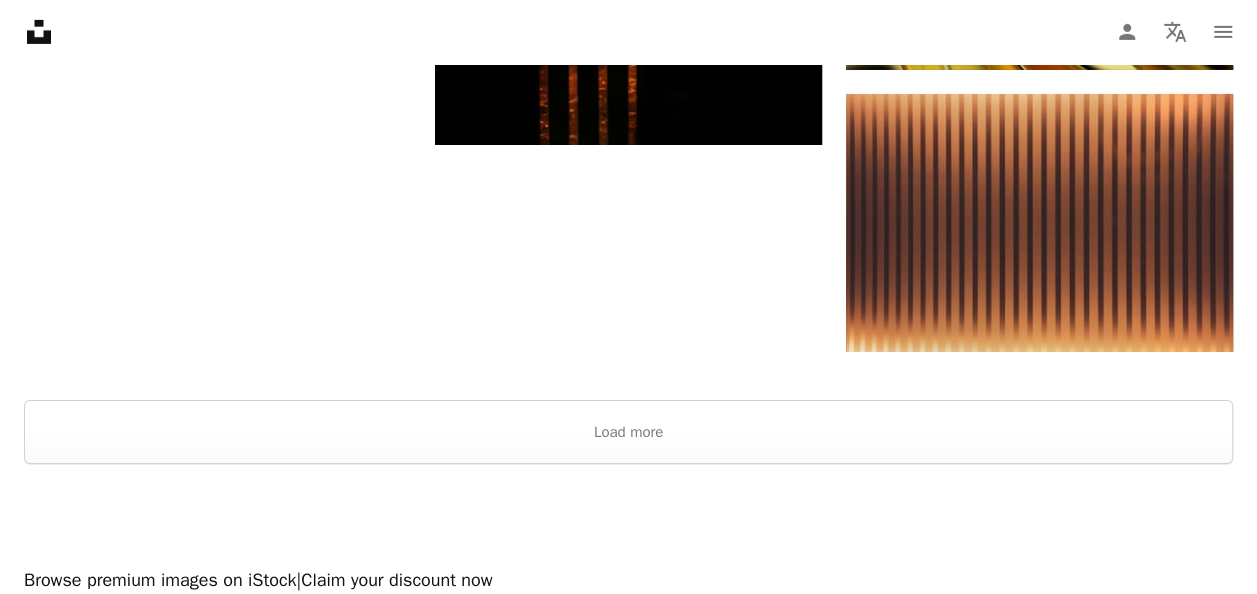 scroll, scrollTop: 3459, scrollLeft: 0, axis: vertical 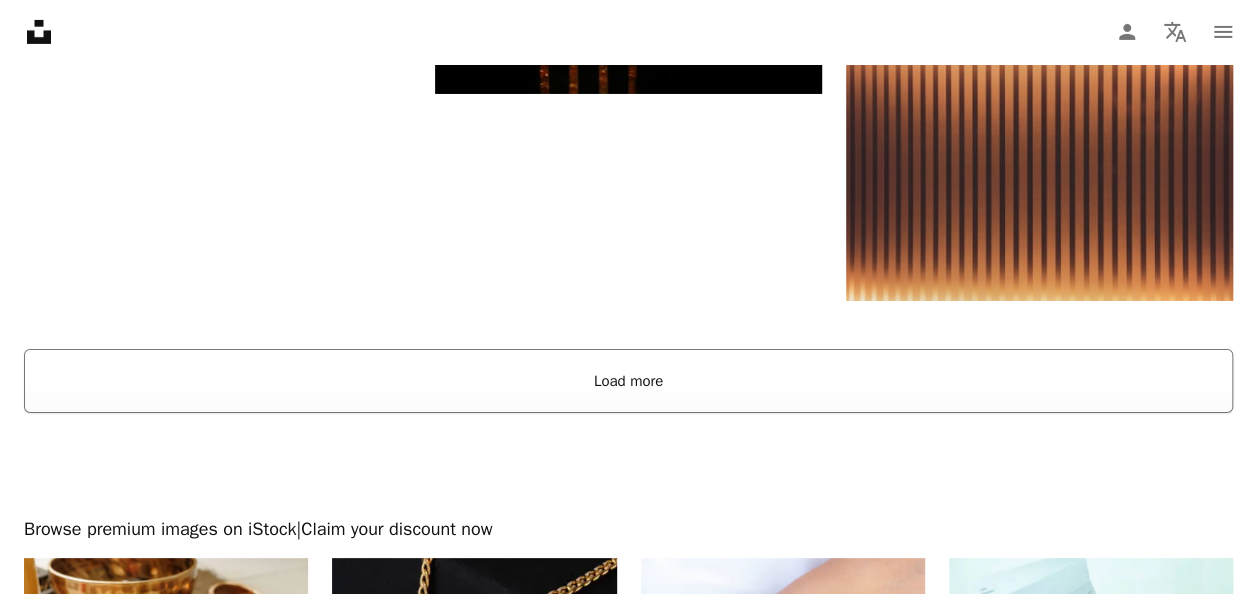 click on "Load more" at bounding box center (628, 381) 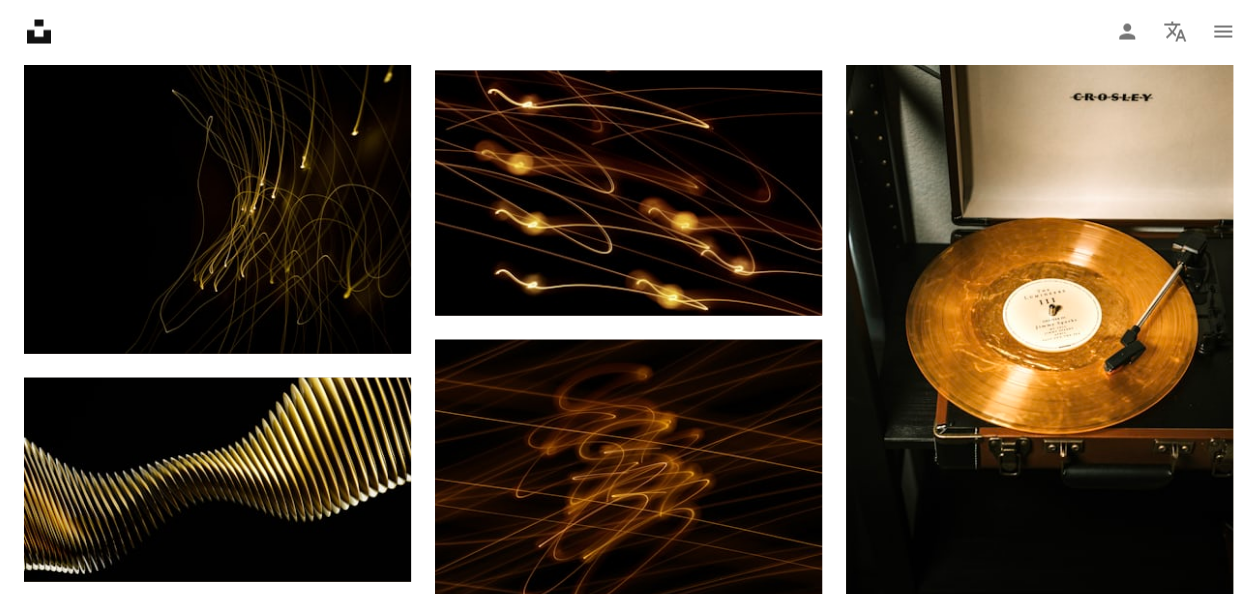 scroll, scrollTop: 5790, scrollLeft: 0, axis: vertical 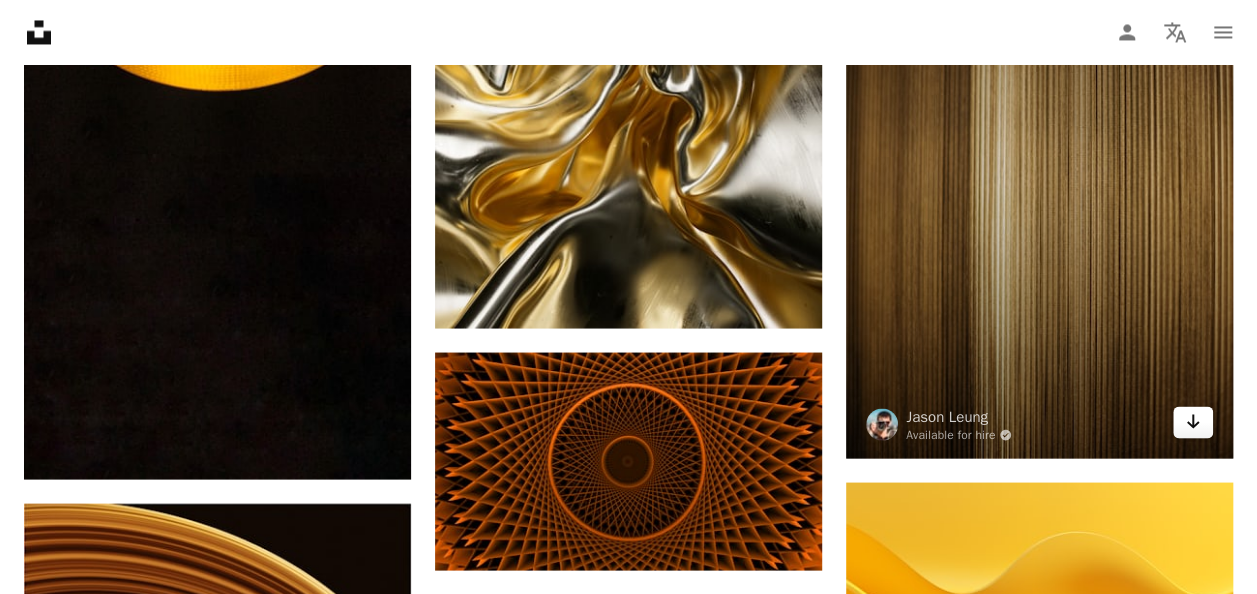 click on "Arrow pointing down" 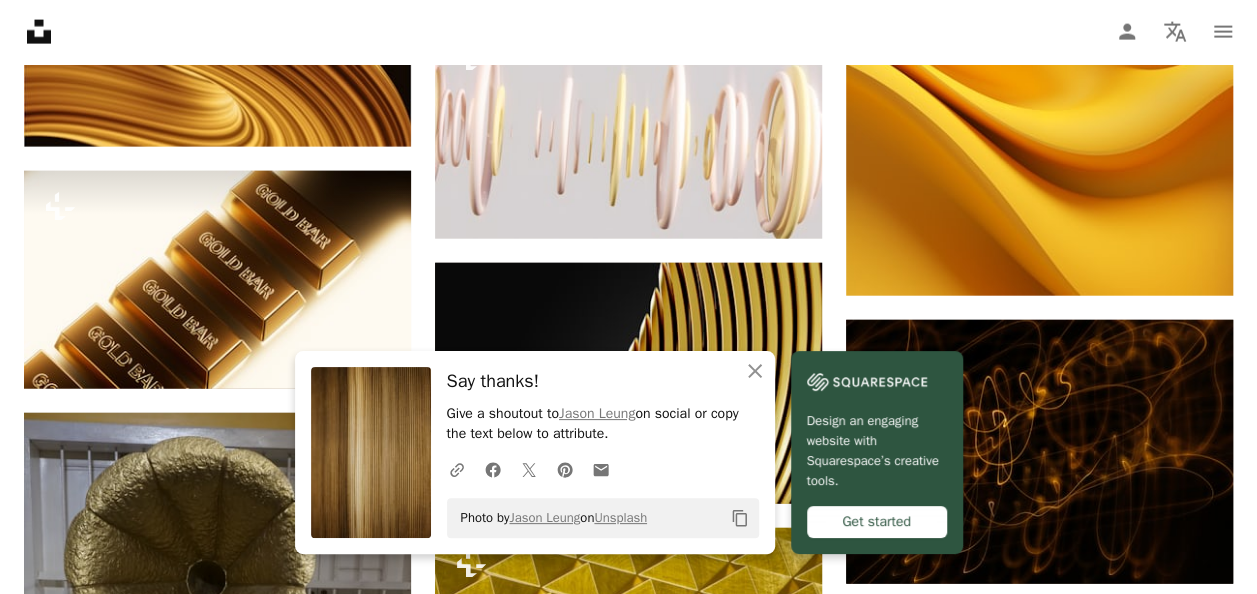scroll, scrollTop: 9880, scrollLeft: 0, axis: vertical 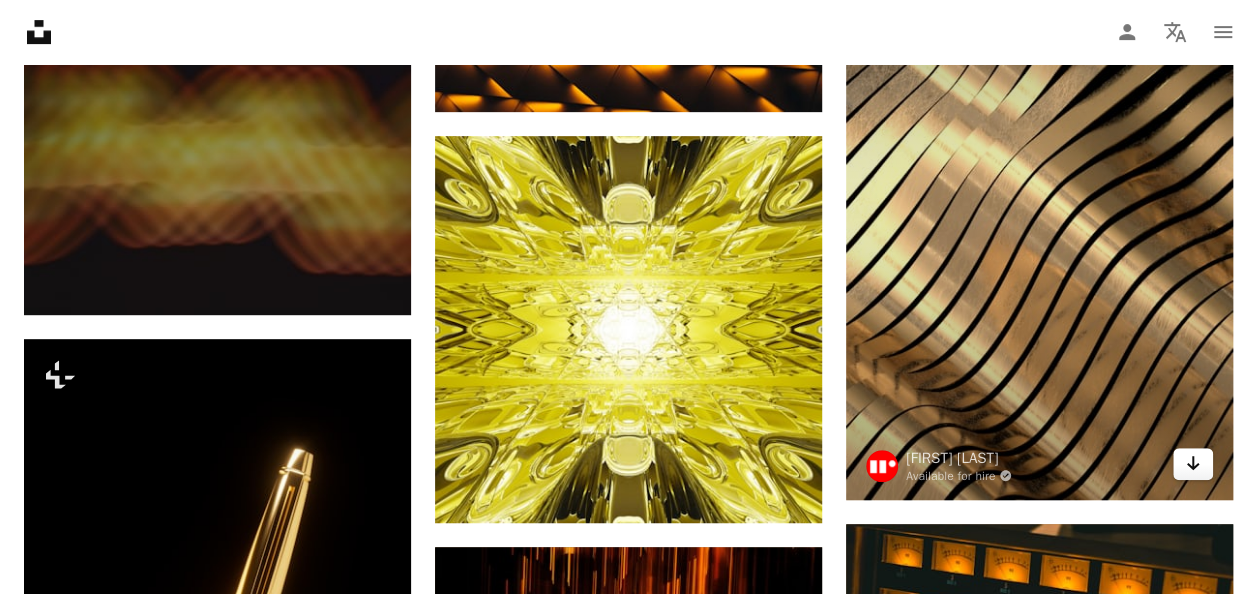 click on "Arrow pointing down" at bounding box center (1193, 464) 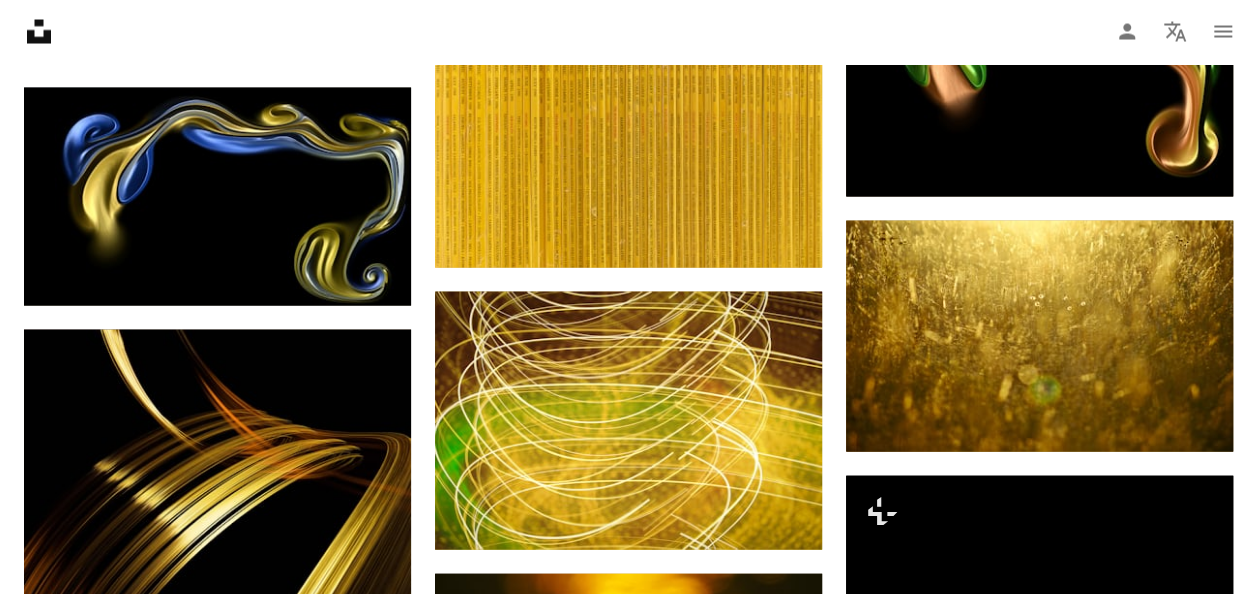 scroll, scrollTop: 17154, scrollLeft: 0, axis: vertical 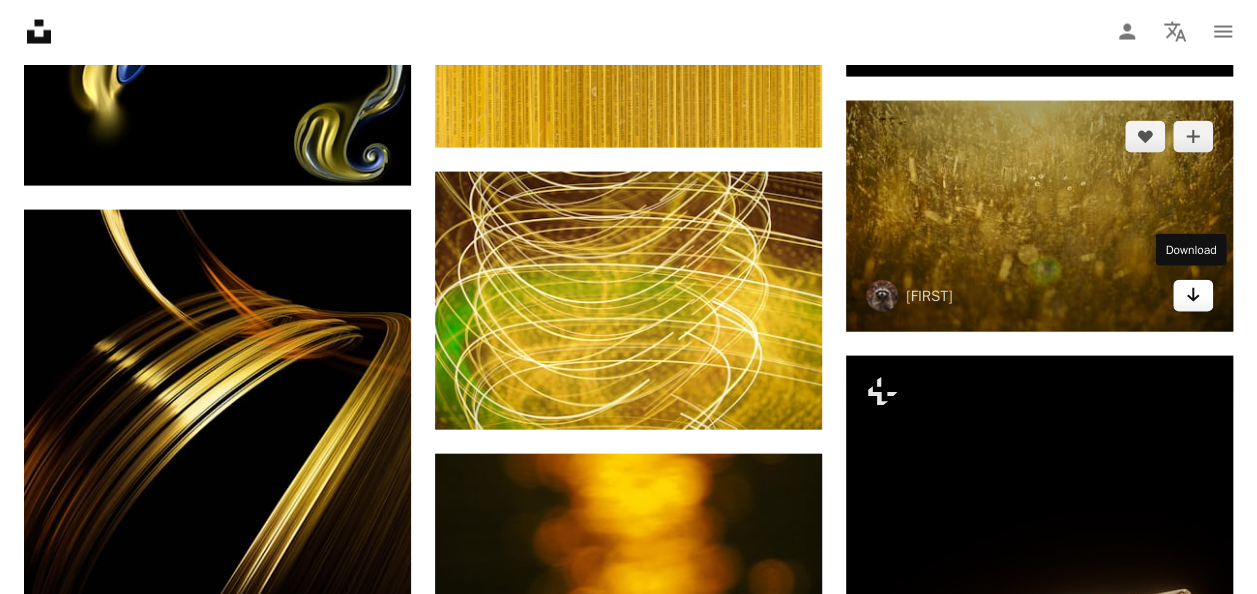 click on "Arrow pointing down" 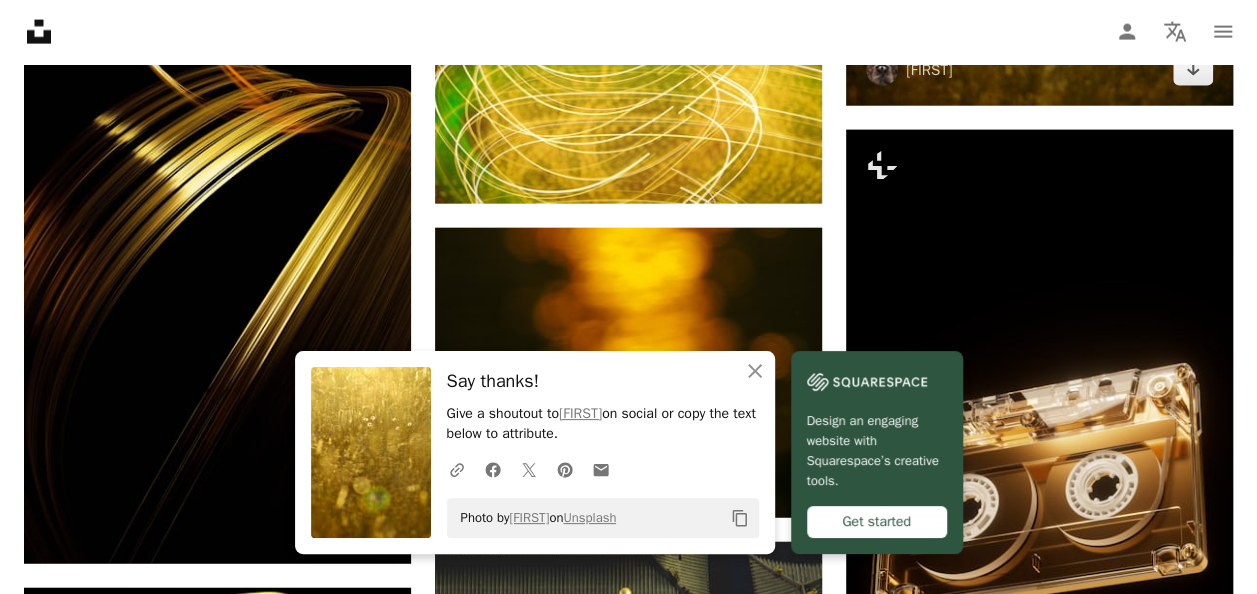 scroll, scrollTop: 17447, scrollLeft: 0, axis: vertical 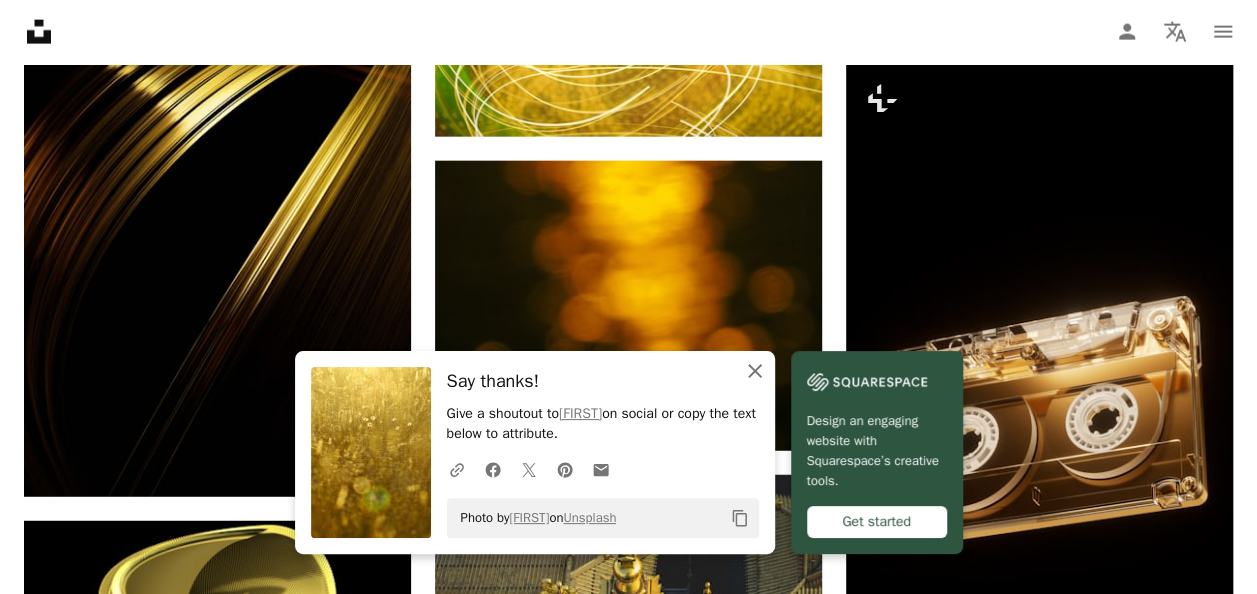 click on "An X shape" 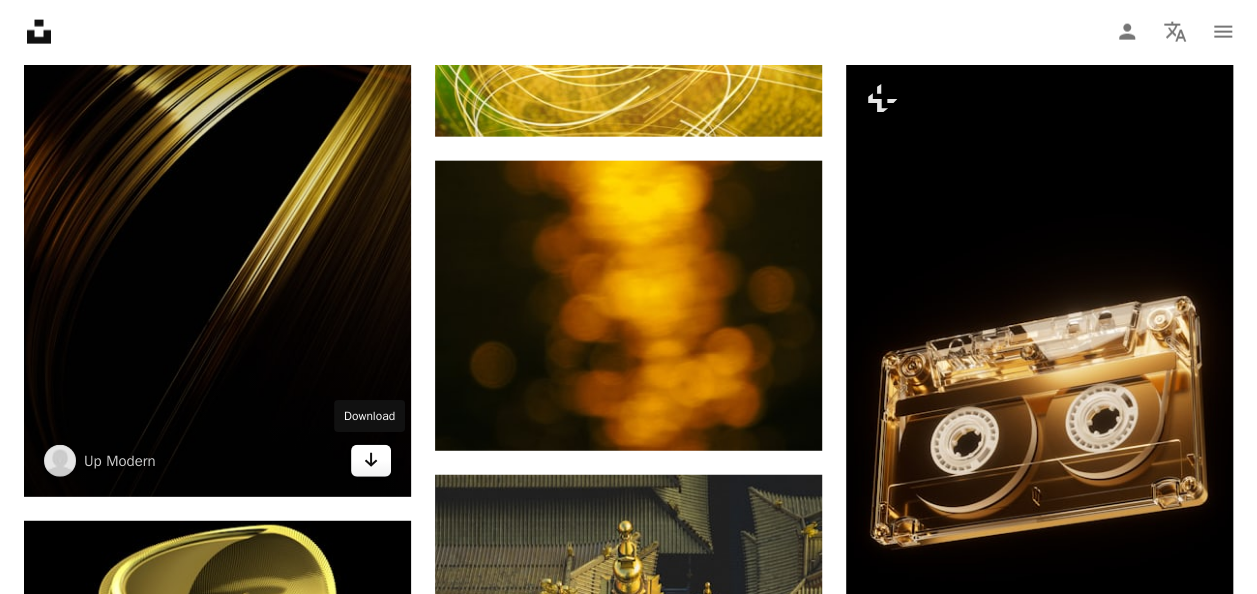 click on "Arrow pointing down" at bounding box center (371, 461) 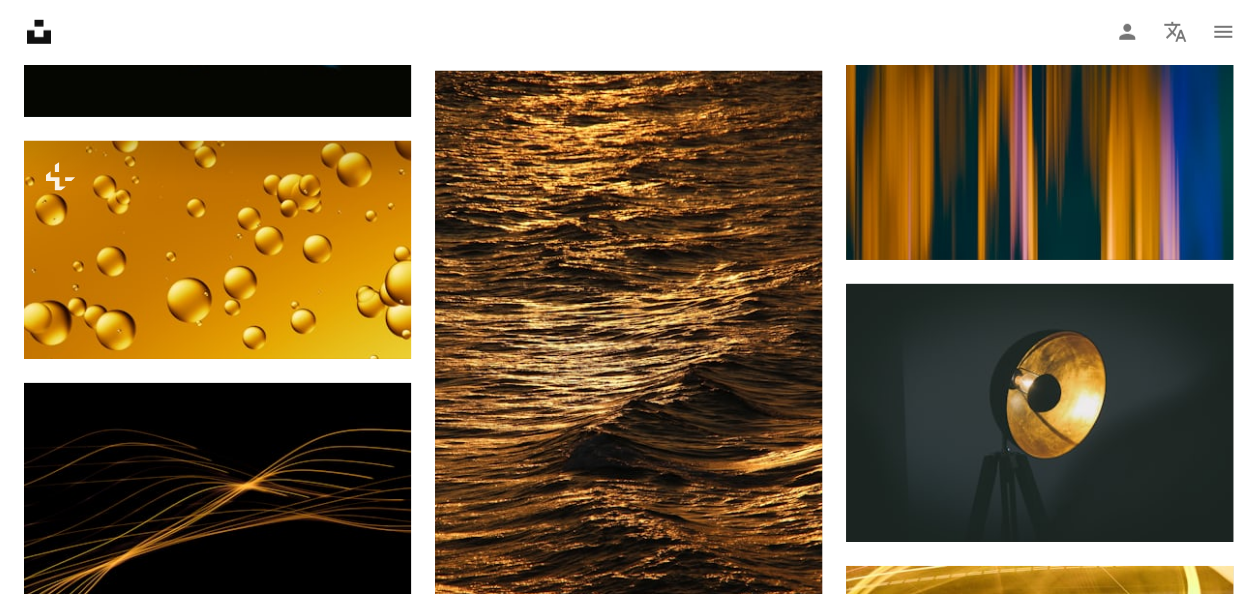 scroll, scrollTop: 21924, scrollLeft: 0, axis: vertical 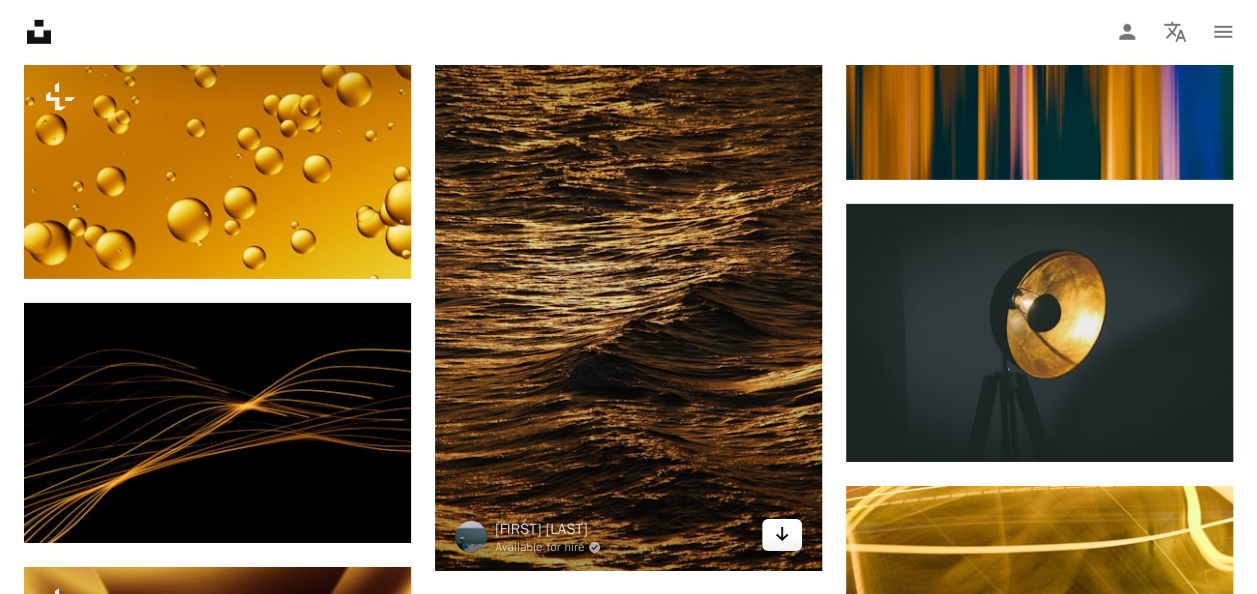 click on "Arrow pointing down" 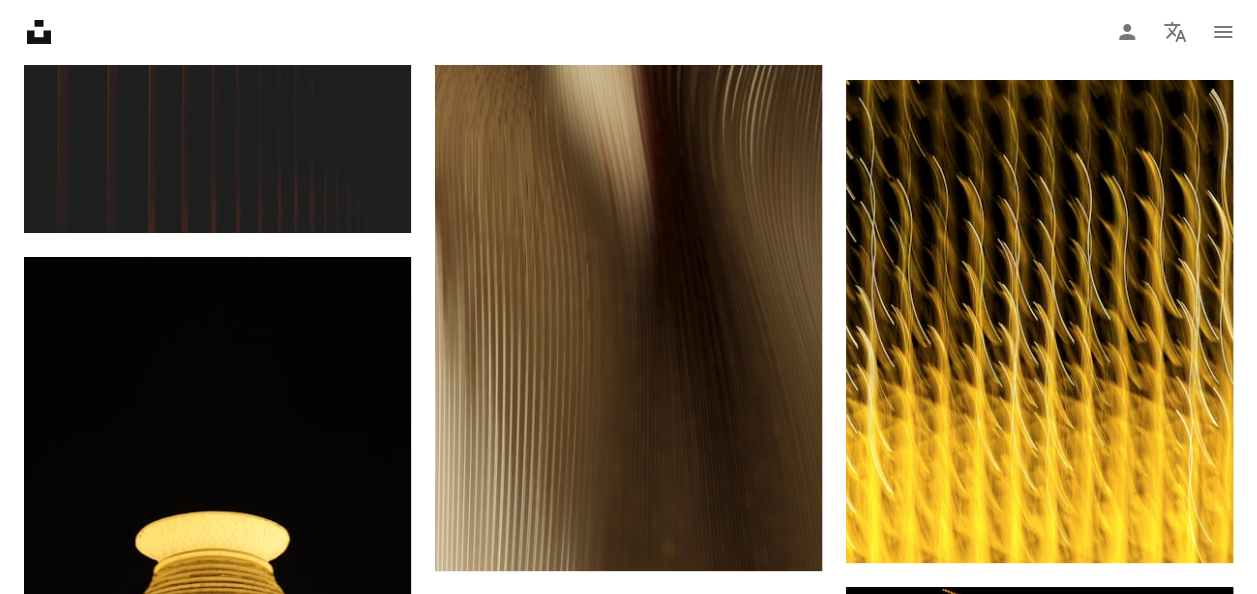 scroll, scrollTop: 33846, scrollLeft: 0, axis: vertical 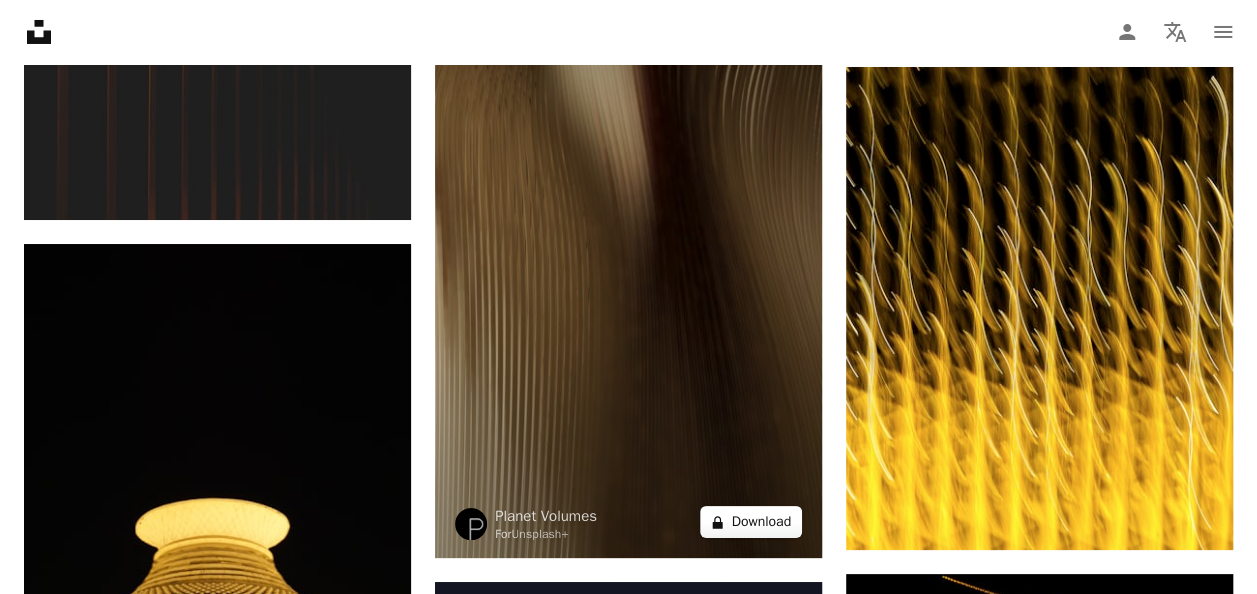 click on "A lock Download" at bounding box center (751, 522) 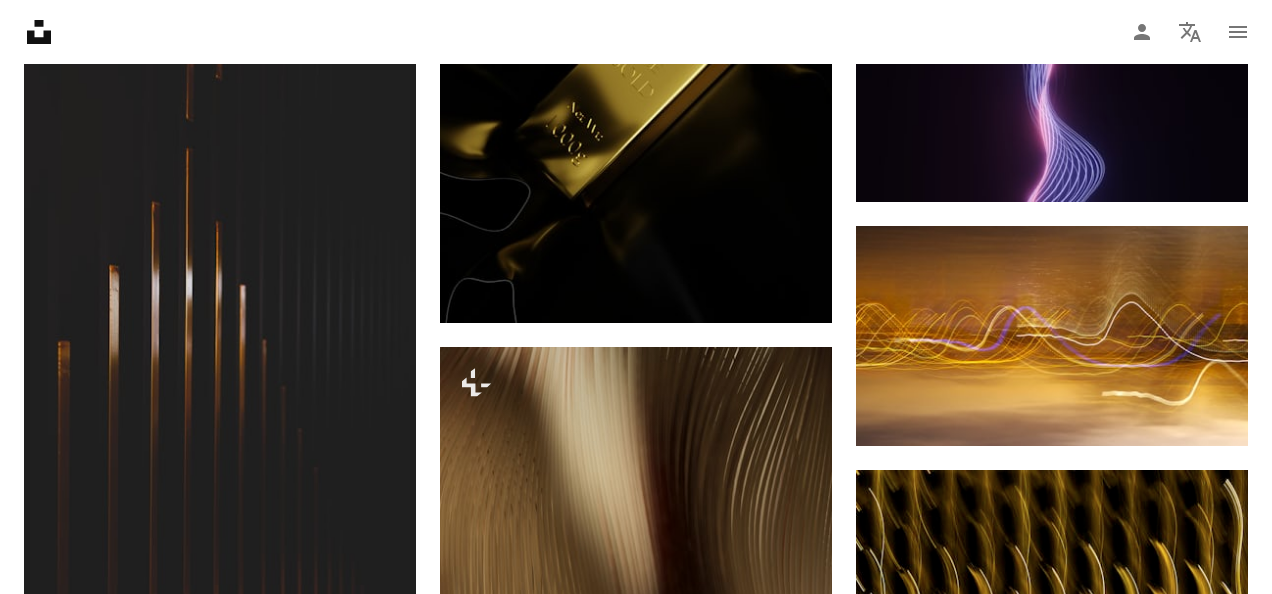 click on "An X shape Premium, ready to use images. Get unlimited access. A plus sign Members-only content added monthly A plus sign Unlimited royalty-free downloads A plus sign Illustrations  New A plus sign Enhanced legal protections yearly 66%  off monthly €12   €4 EUR per month * Get  Unsplash+ * When paid annually, billed upfront  €48 Taxes where applicable. Renews automatically. Cancel anytime." at bounding box center [636, 5668] 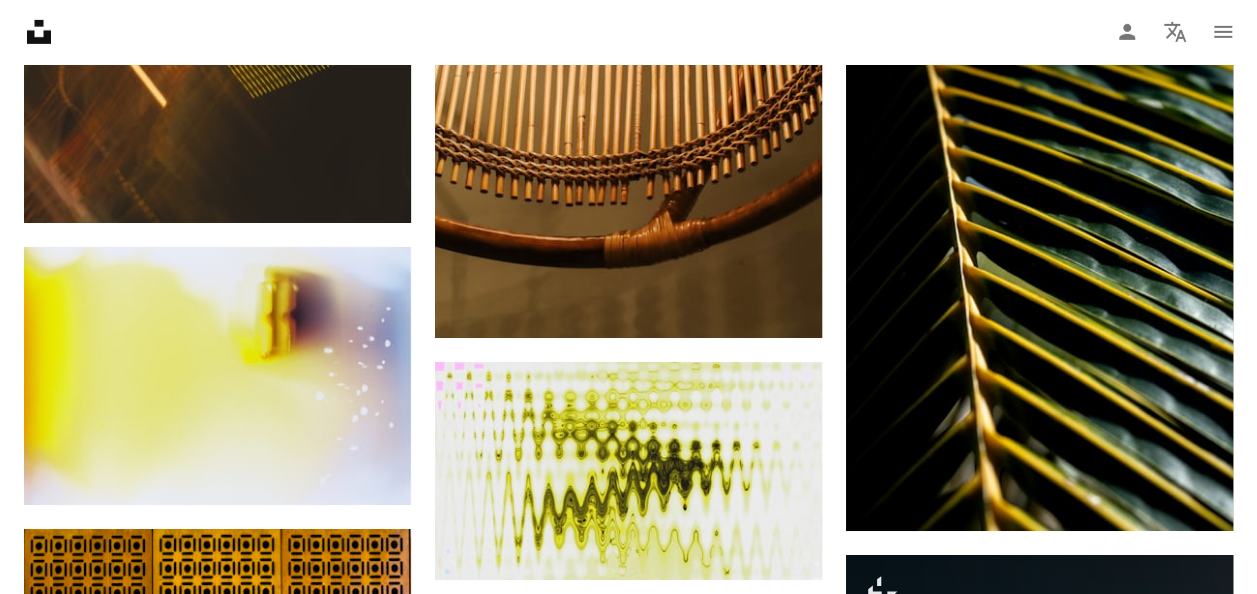 scroll, scrollTop: 48645, scrollLeft: 0, axis: vertical 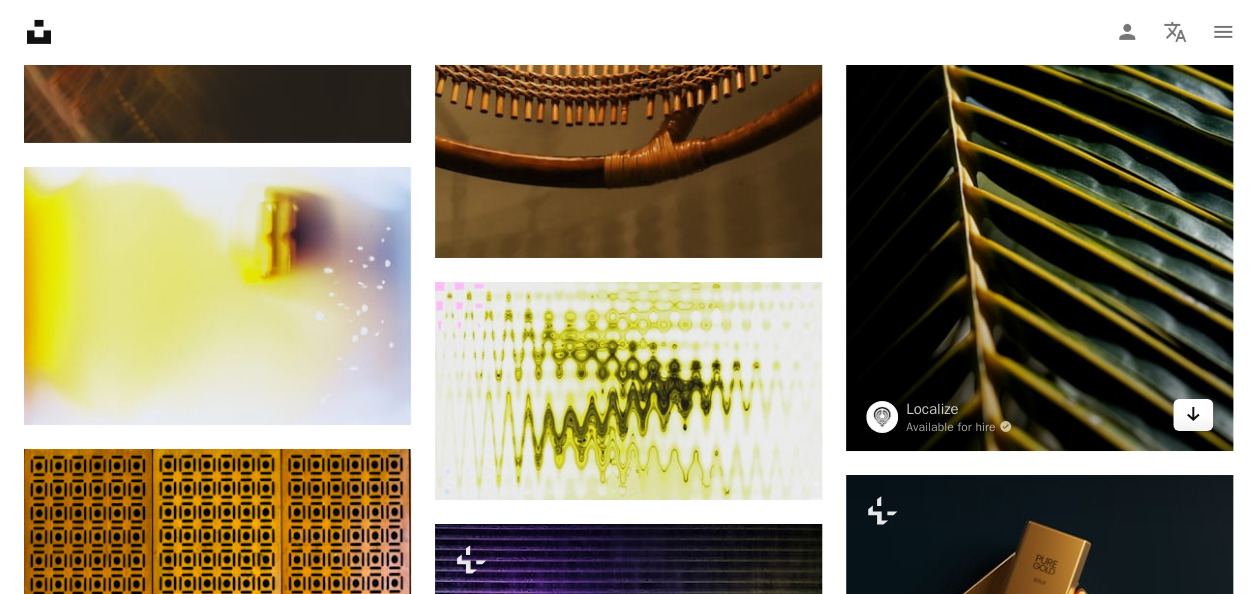 click on "Arrow pointing down" at bounding box center [1193, 415] 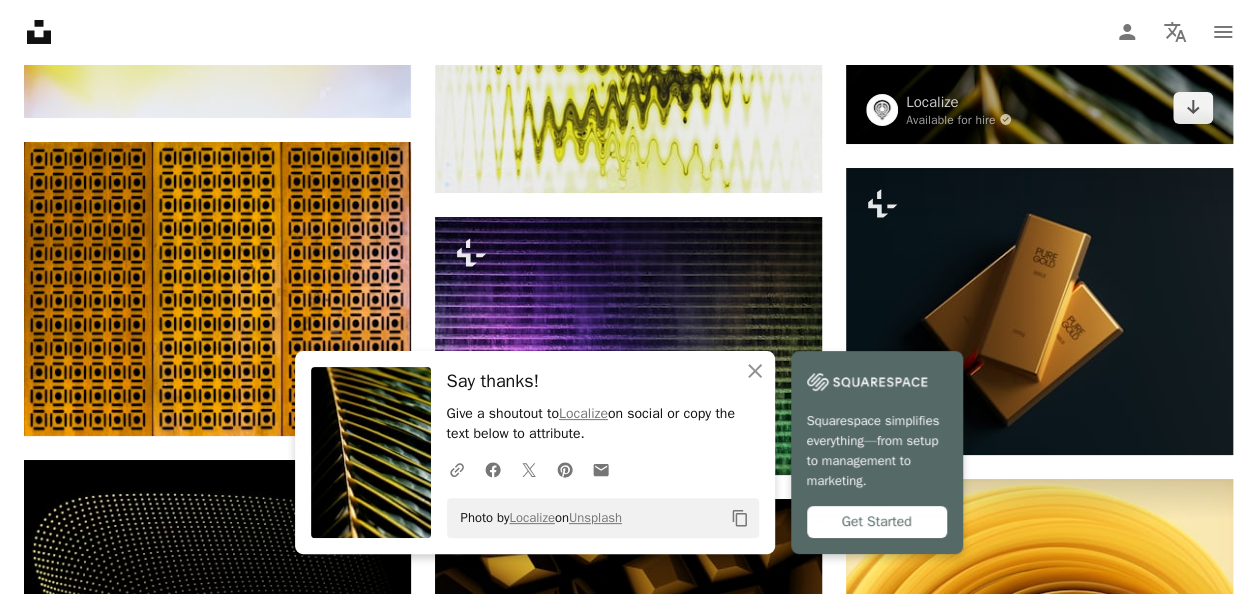 scroll, scrollTop: 49018, scrollLeft: 0, axis: vertical 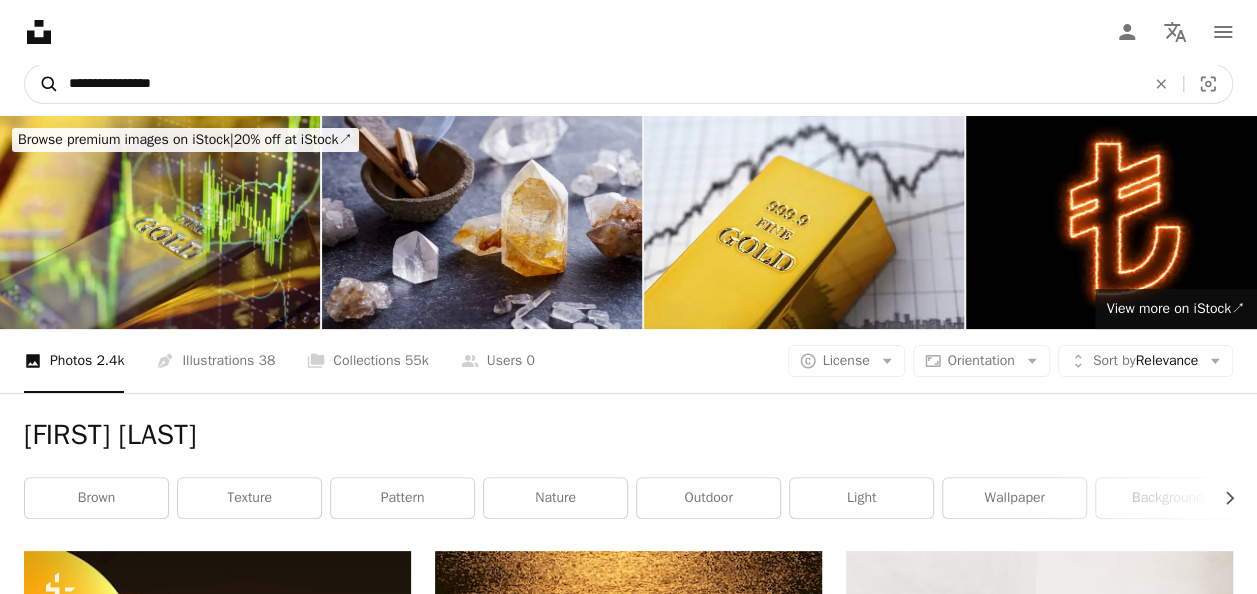 drag, startPoint x: 232, startPoint y: 80, endPoint x: 46, endPoint y: 100, distance: 187.07217 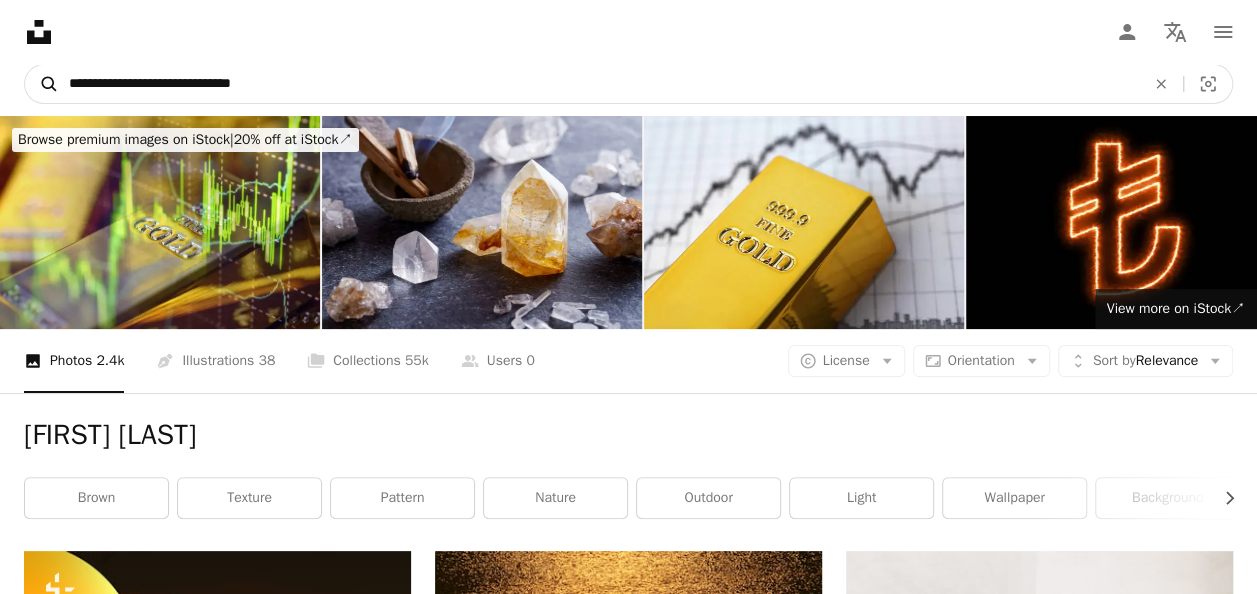 type on "**********" 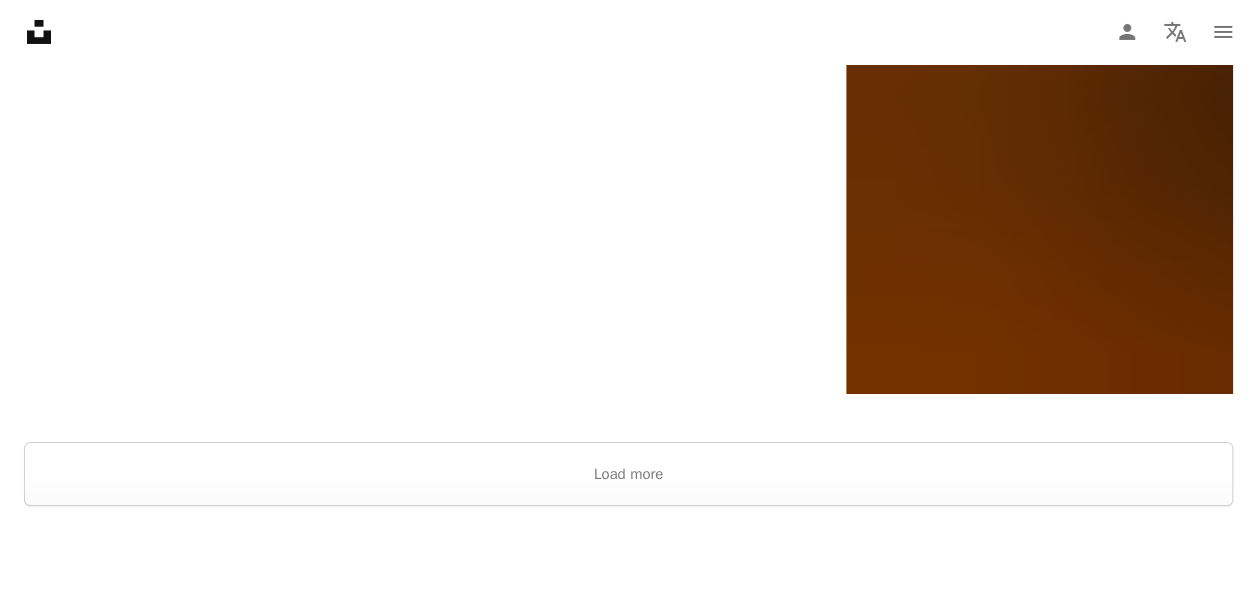 scroll, scrollTop: 3679, scrollLeft: 0, axis: vertical 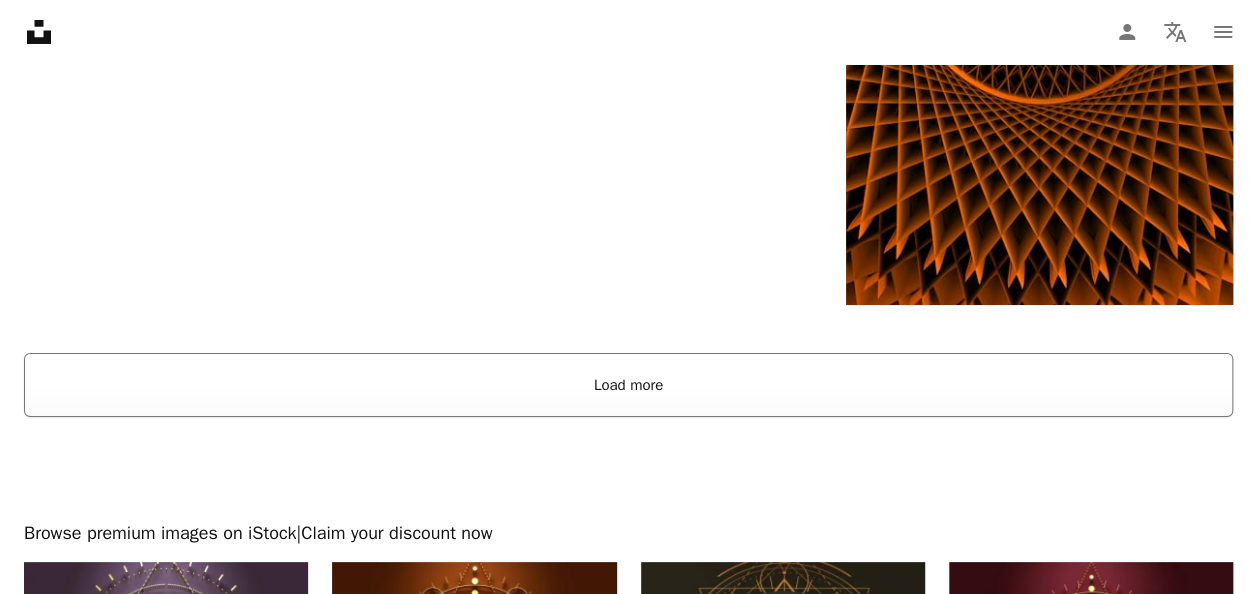 click on "Load more" at bounding box center [628, 385] 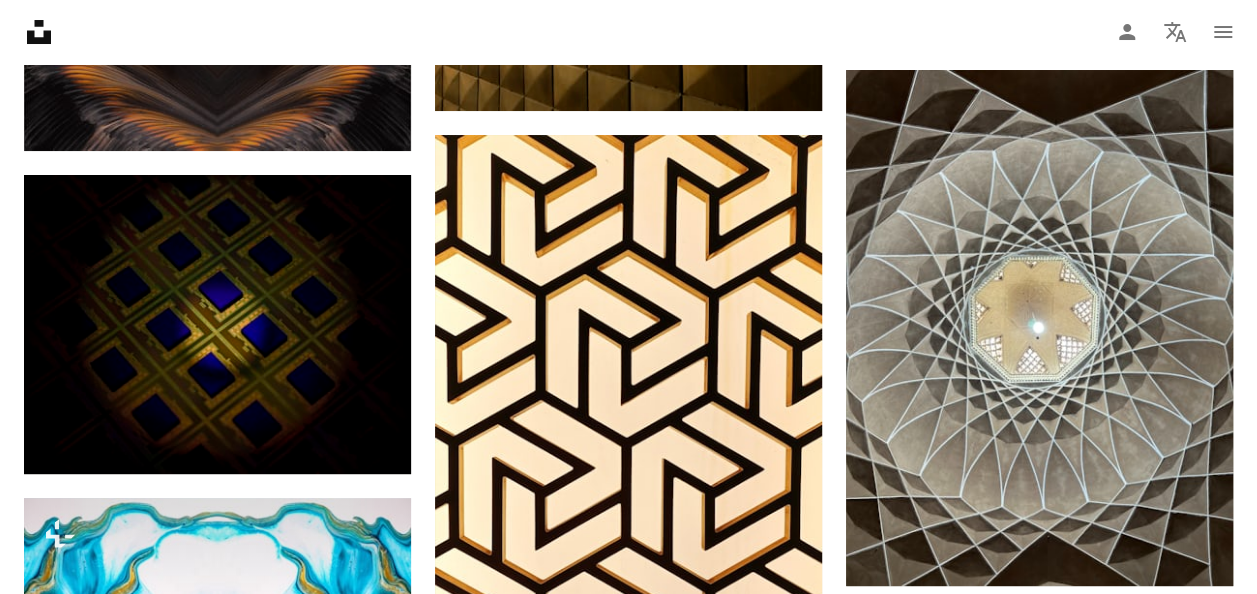 scroll, scrollTop: 11552, scrollLeft: 0, axis: vertical 